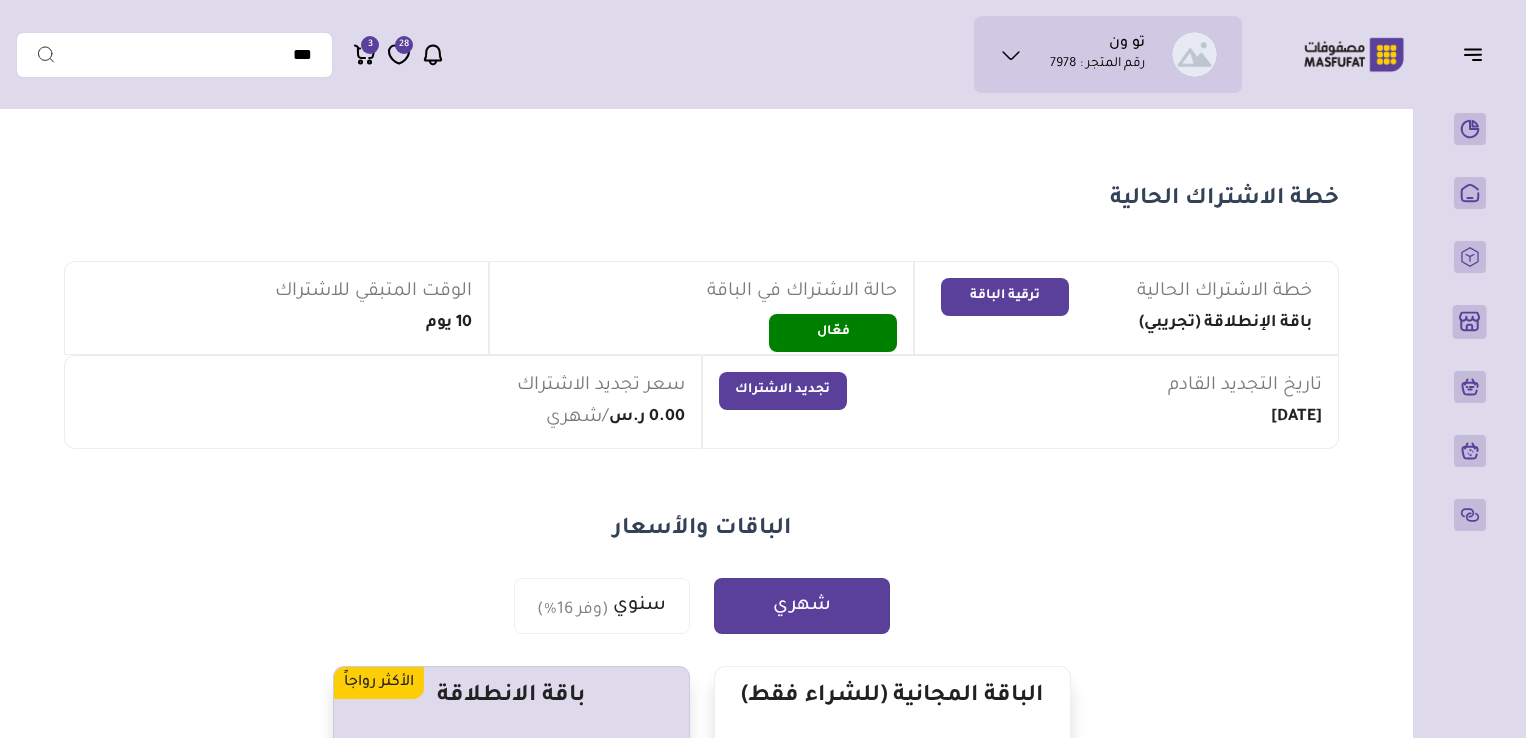 scroll, scrollTop: 0, scrollLeft: 0, axis: both 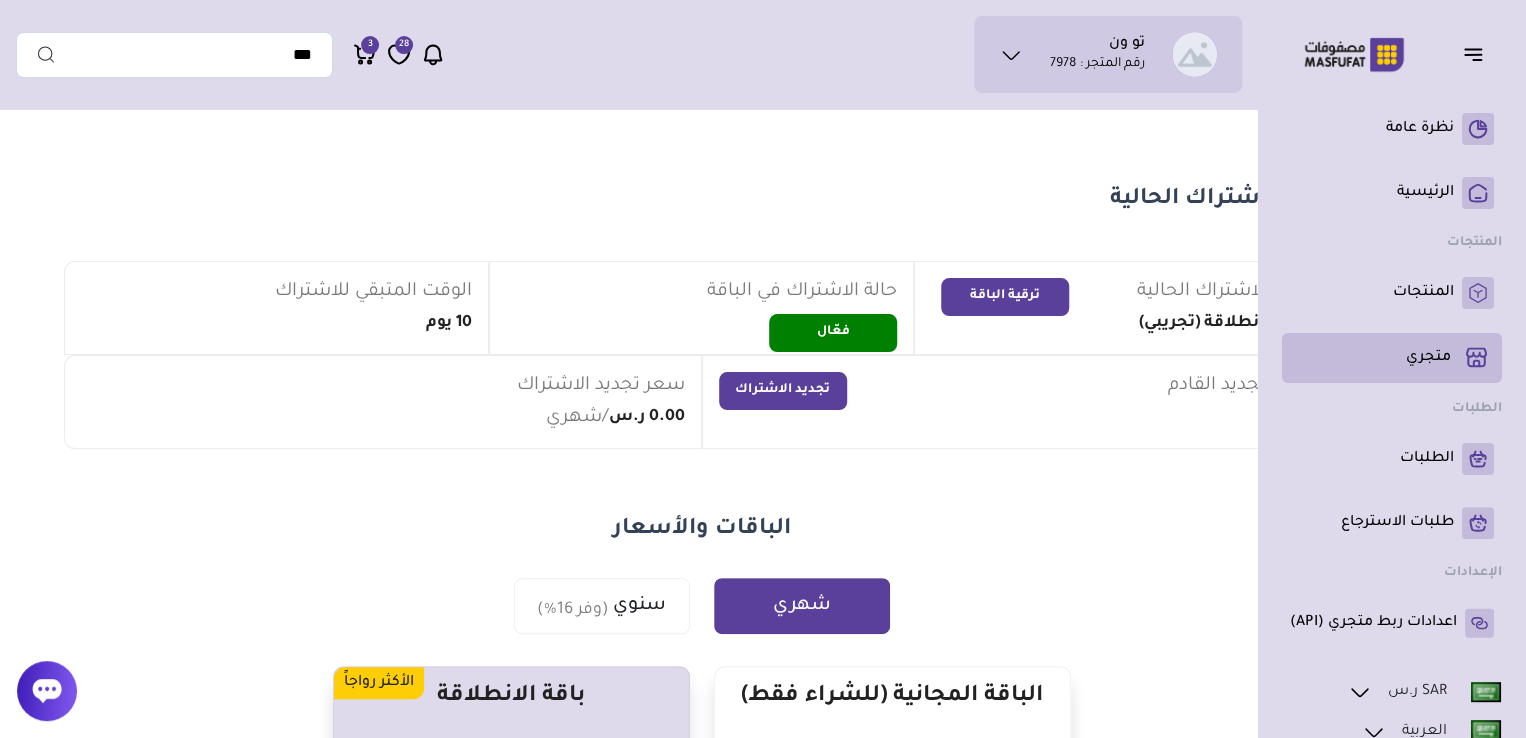 click on "متجري  ( 0 )" at bounding box center [1428, 358] 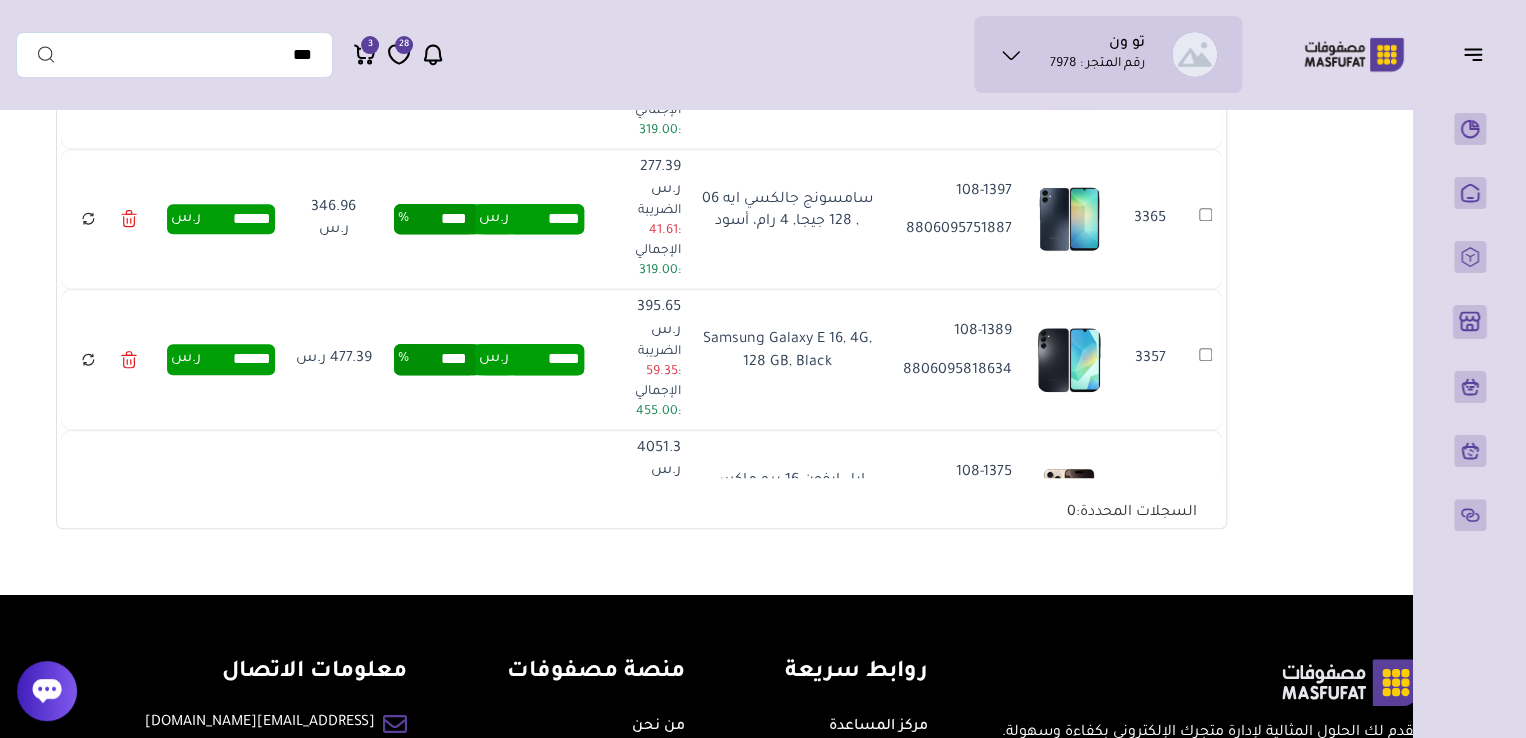 scroll, scrollTop: 568, scrollLeft: 0, axis: vertical 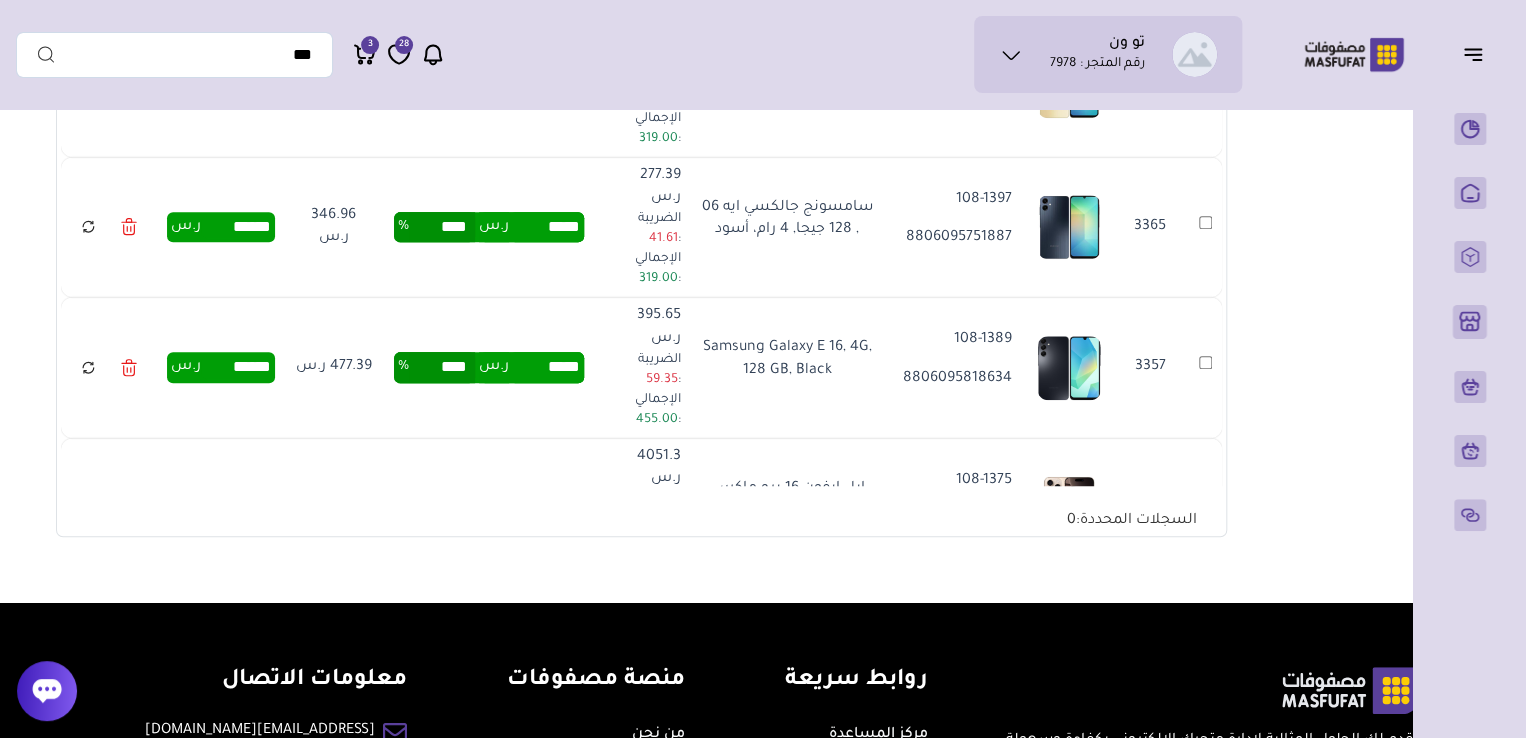 click on "*******" at bounding box center [546, 508] 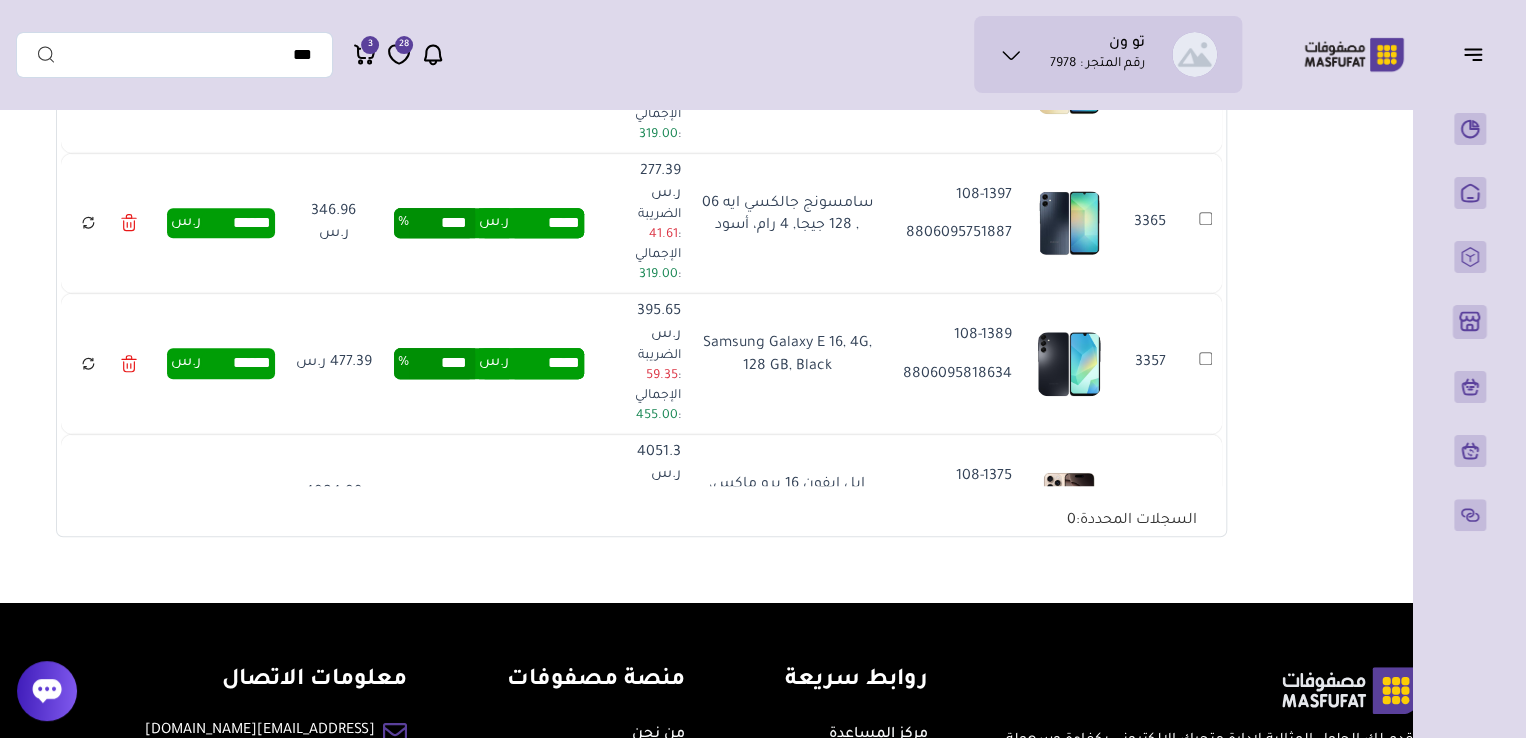 click on "*******
ر.س" at bounding box center [221, 504] 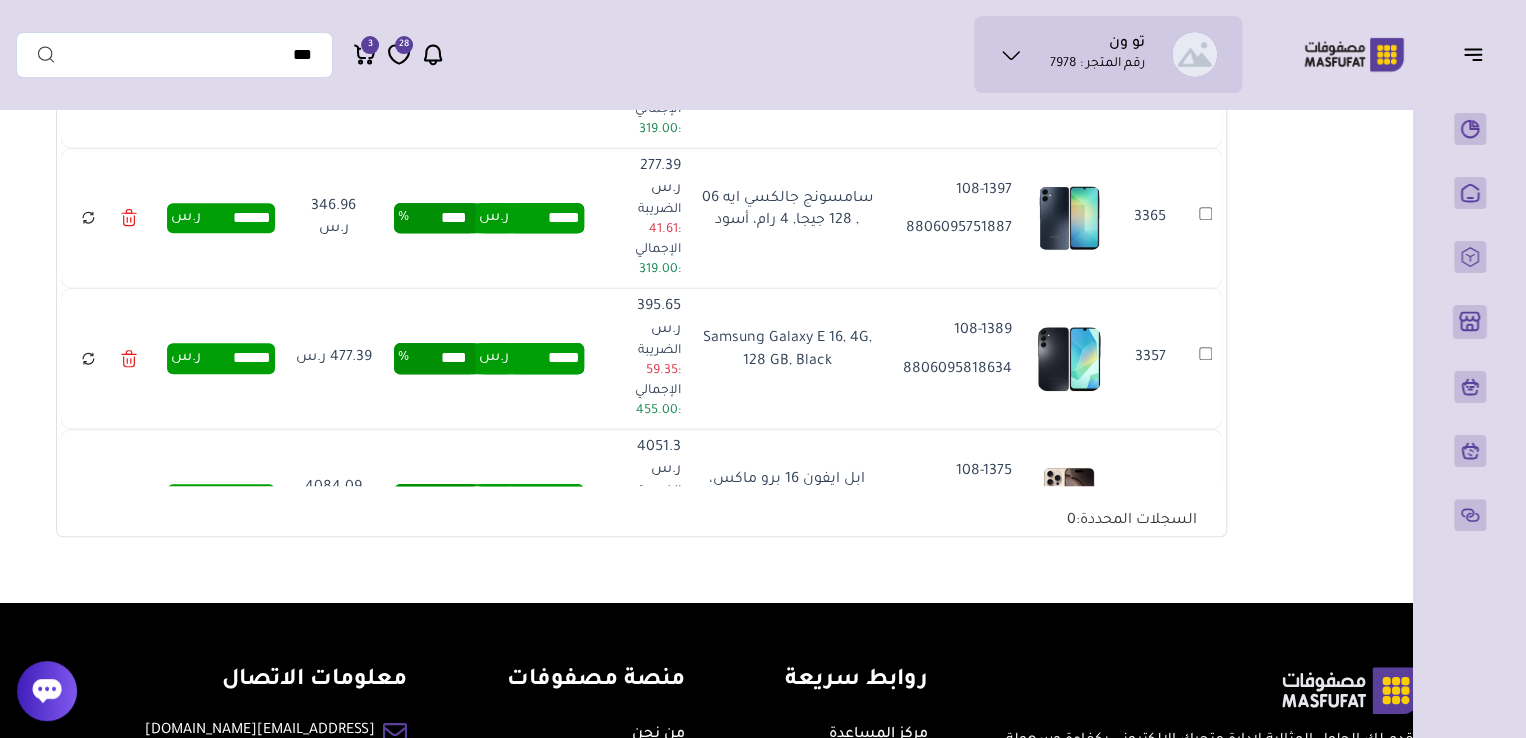 click on "*******
ر.س
4084.09" at bounding box center [221, 499] 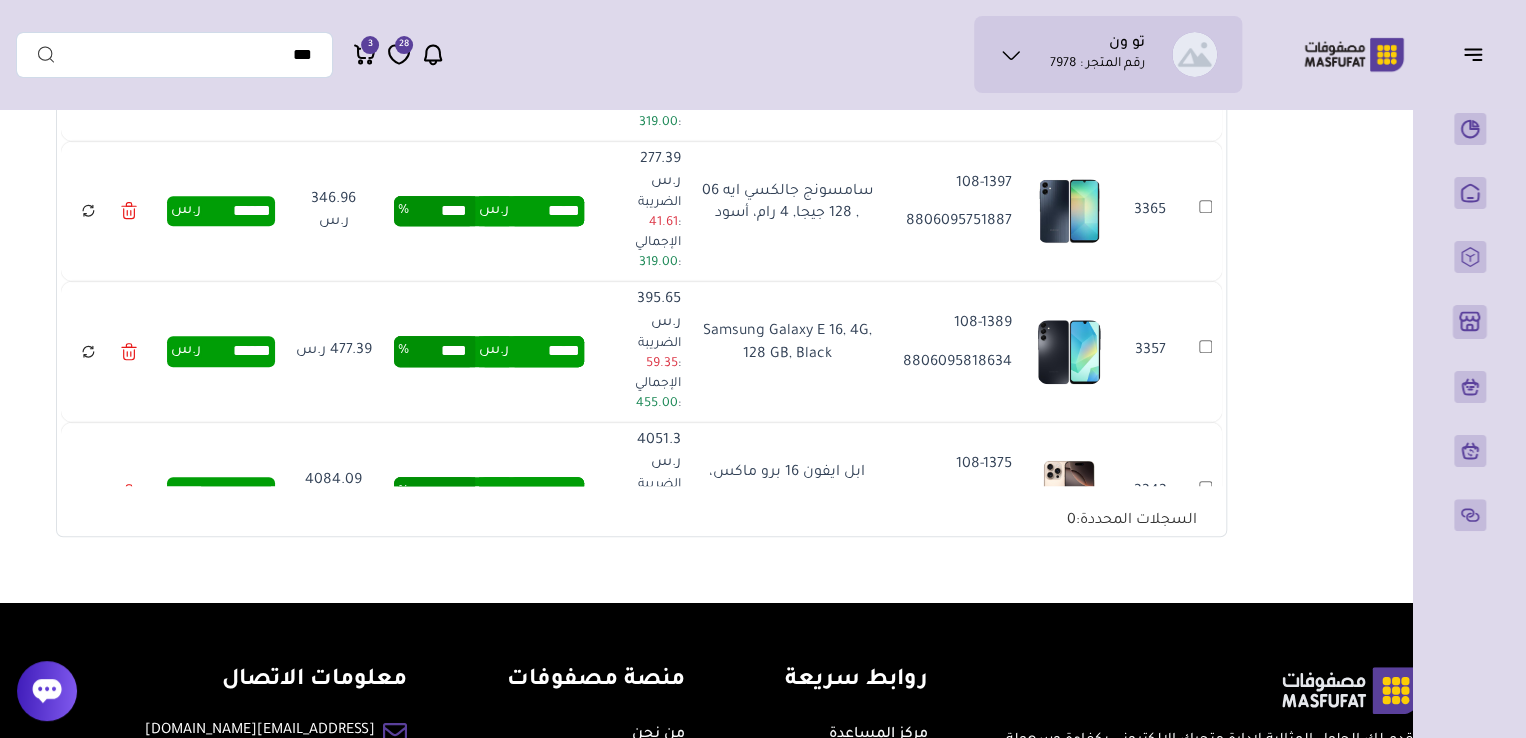 drag, startPoint x: 232, startPoint y: 468, endPoint x: 226, endPoint y: 442, distance: 26.683329 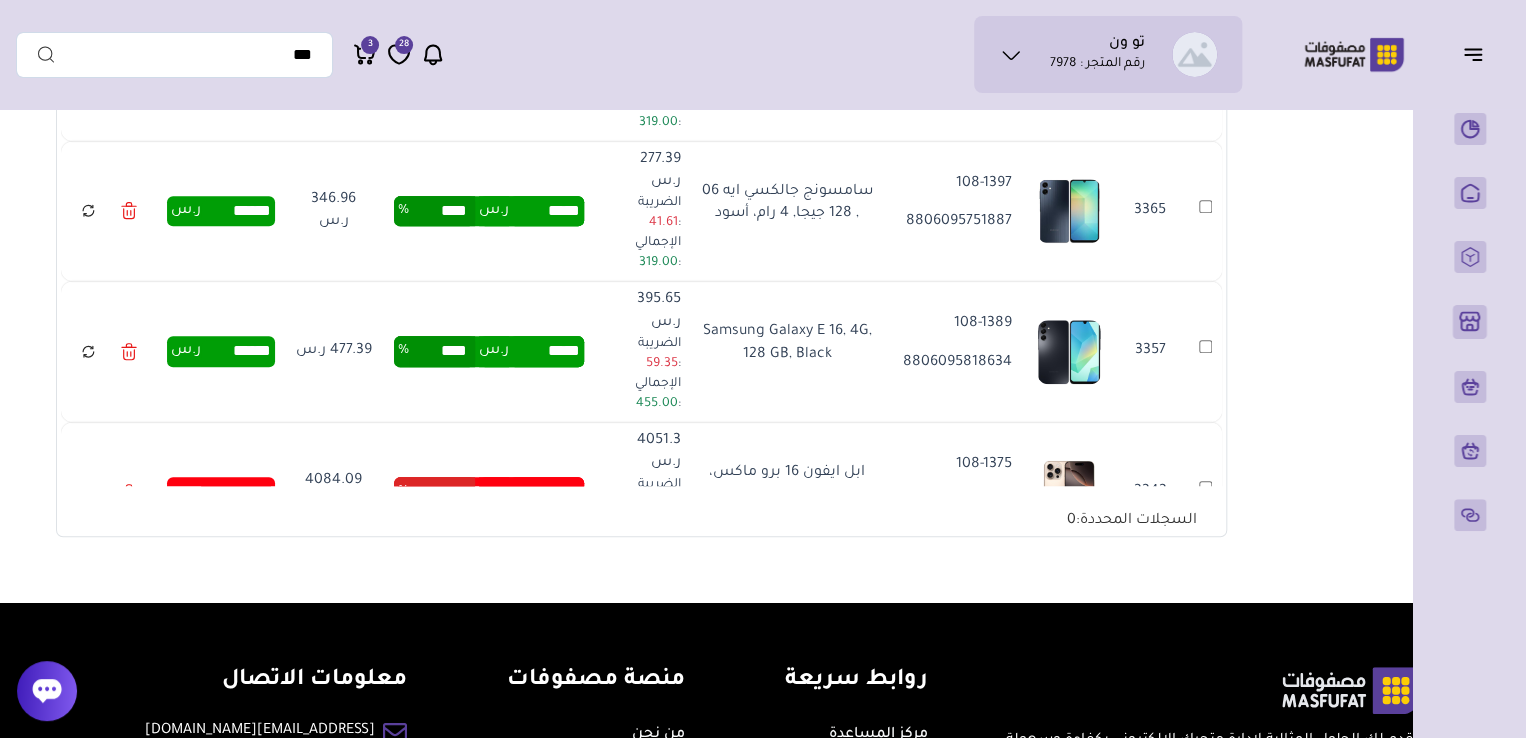 click on "*******" at bounding box center (236, 492) 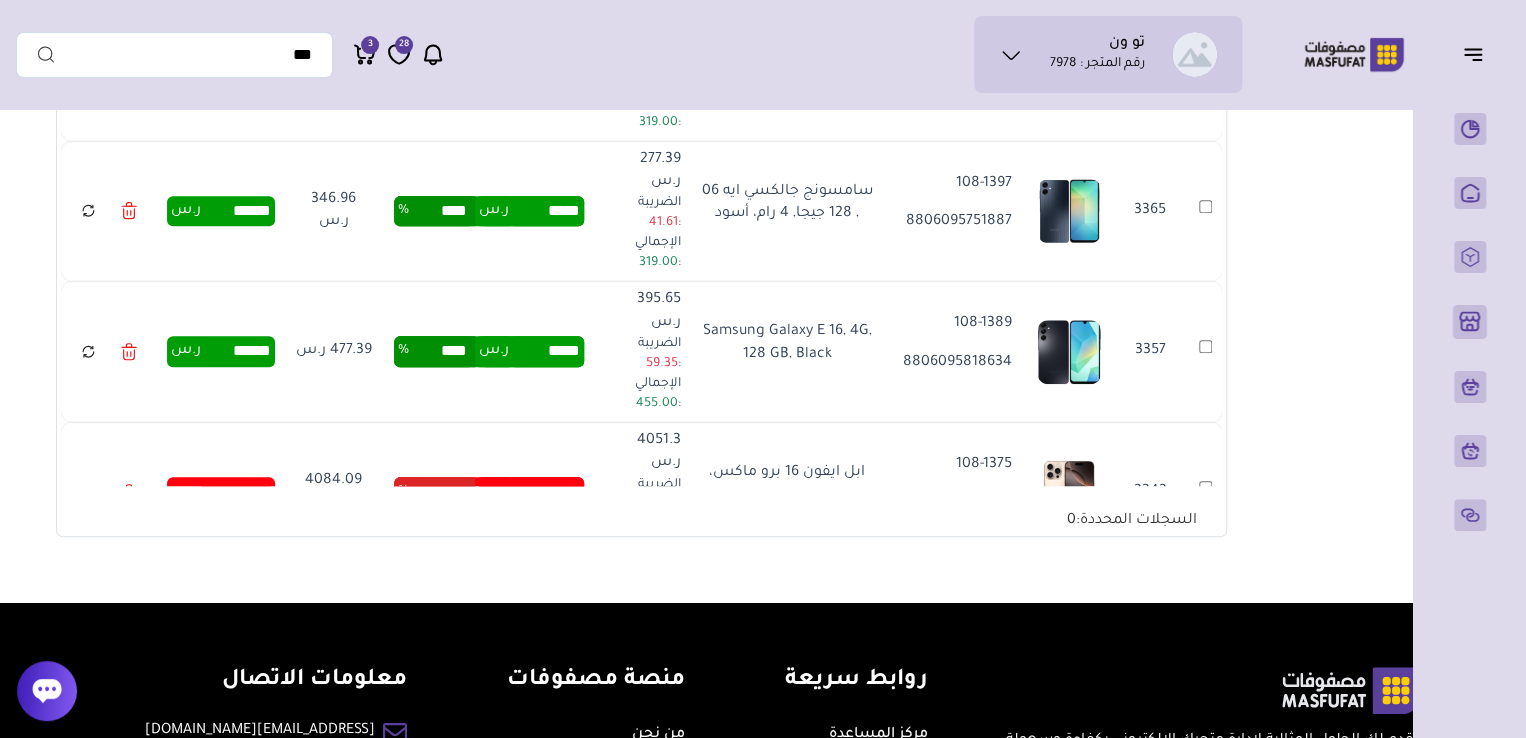 type on "****" 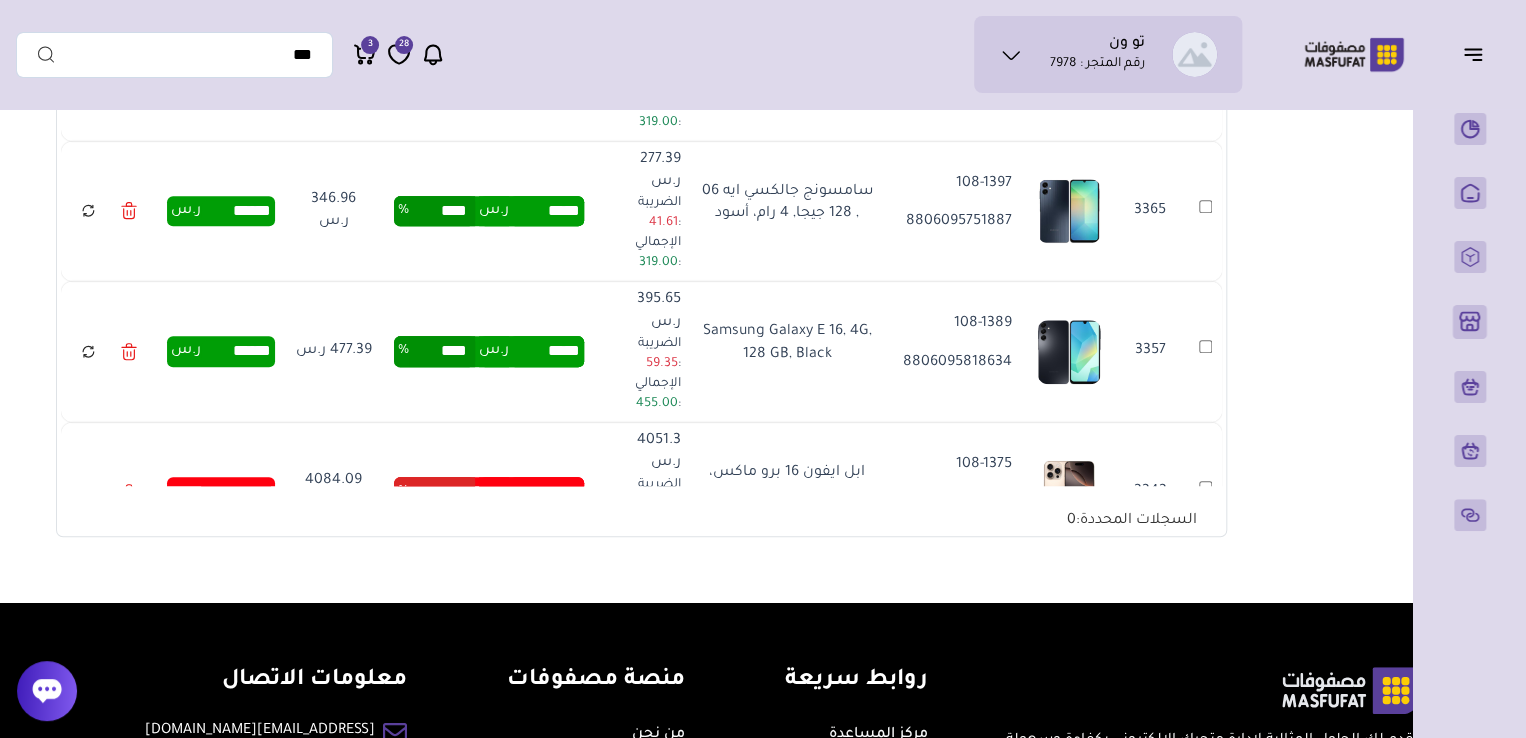 type on "****" 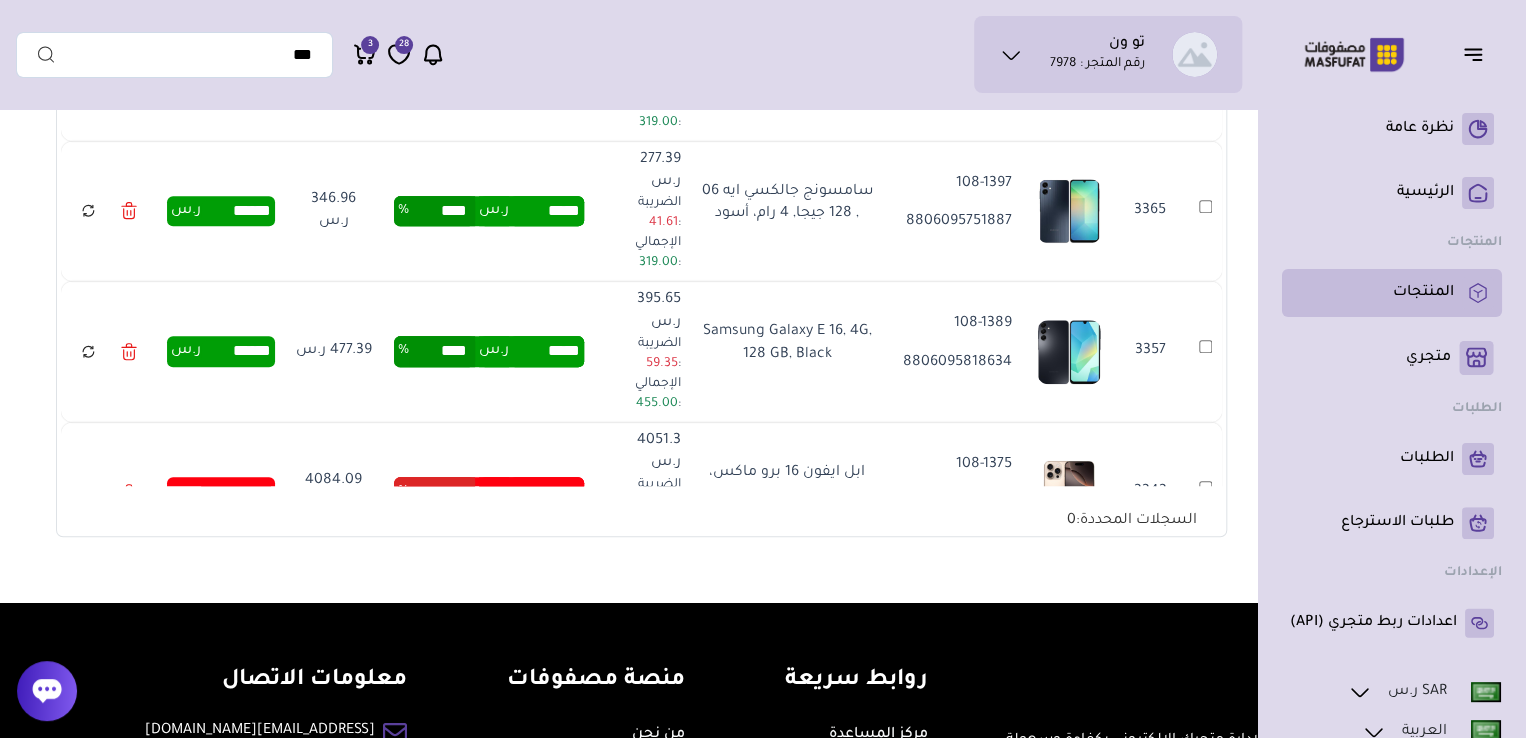 click on "المنتجات" at bounding box center (1392, 293) 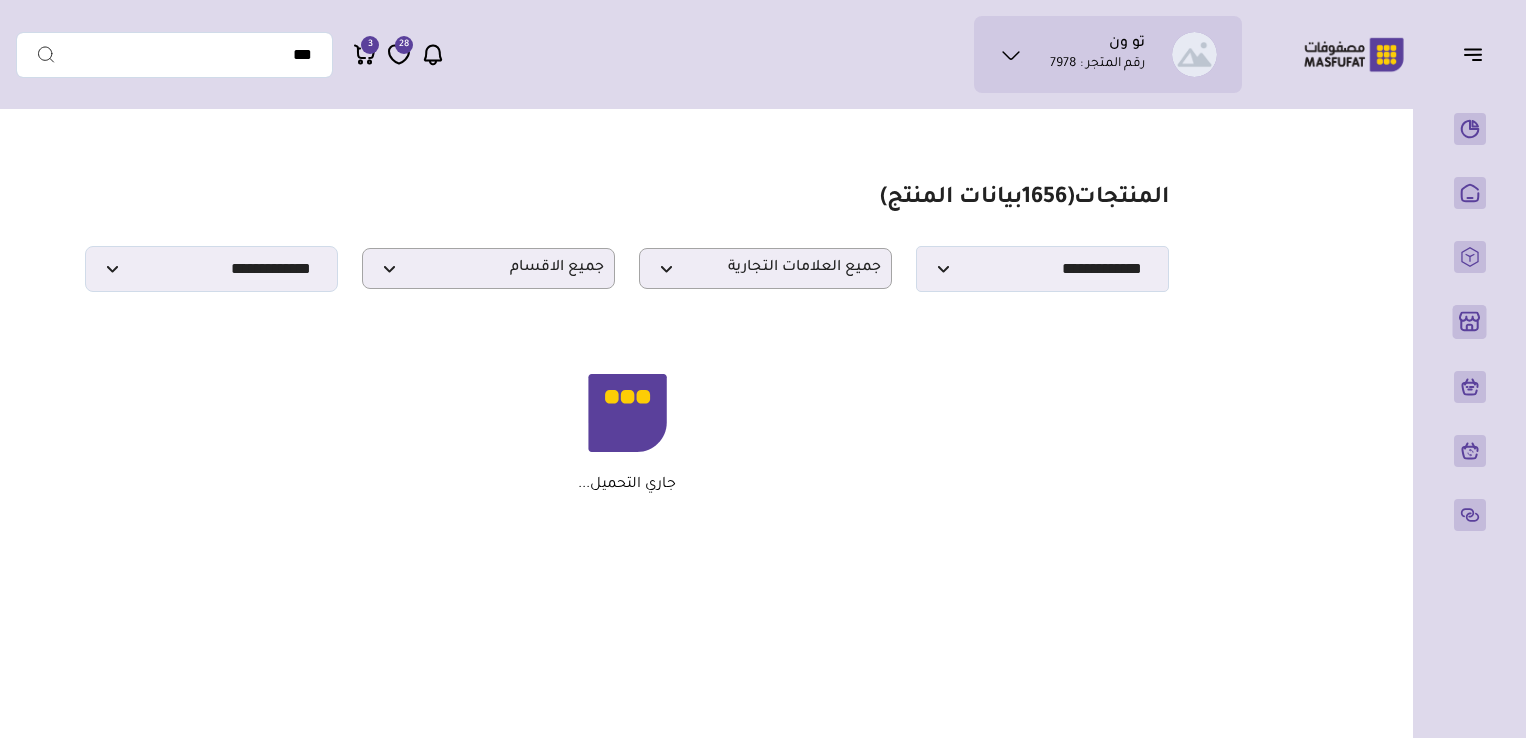 scroll, scrollTop: 0, scrollLeft: 0, axis: both 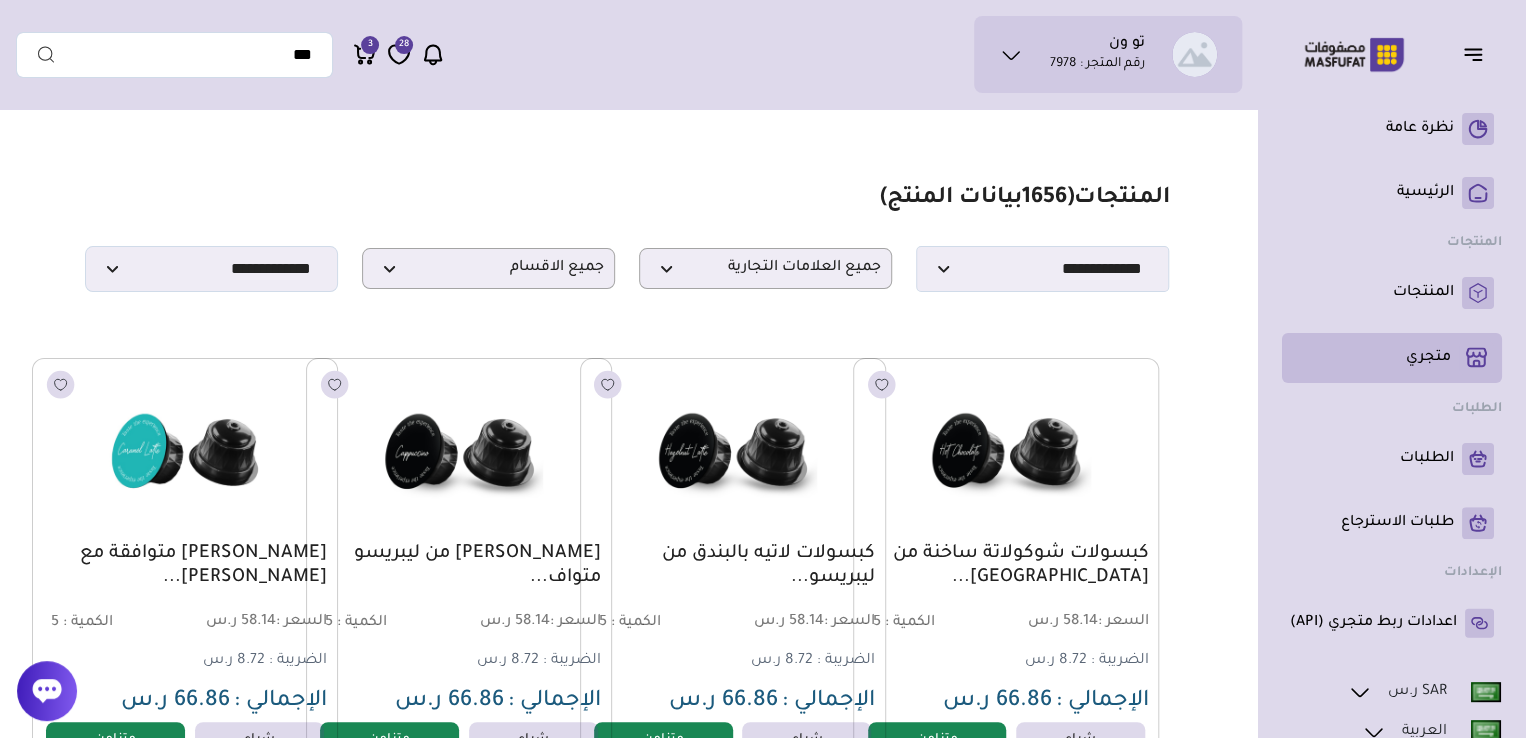 click on "متجري  ( 0 )" at bounding box center [1428, 358] 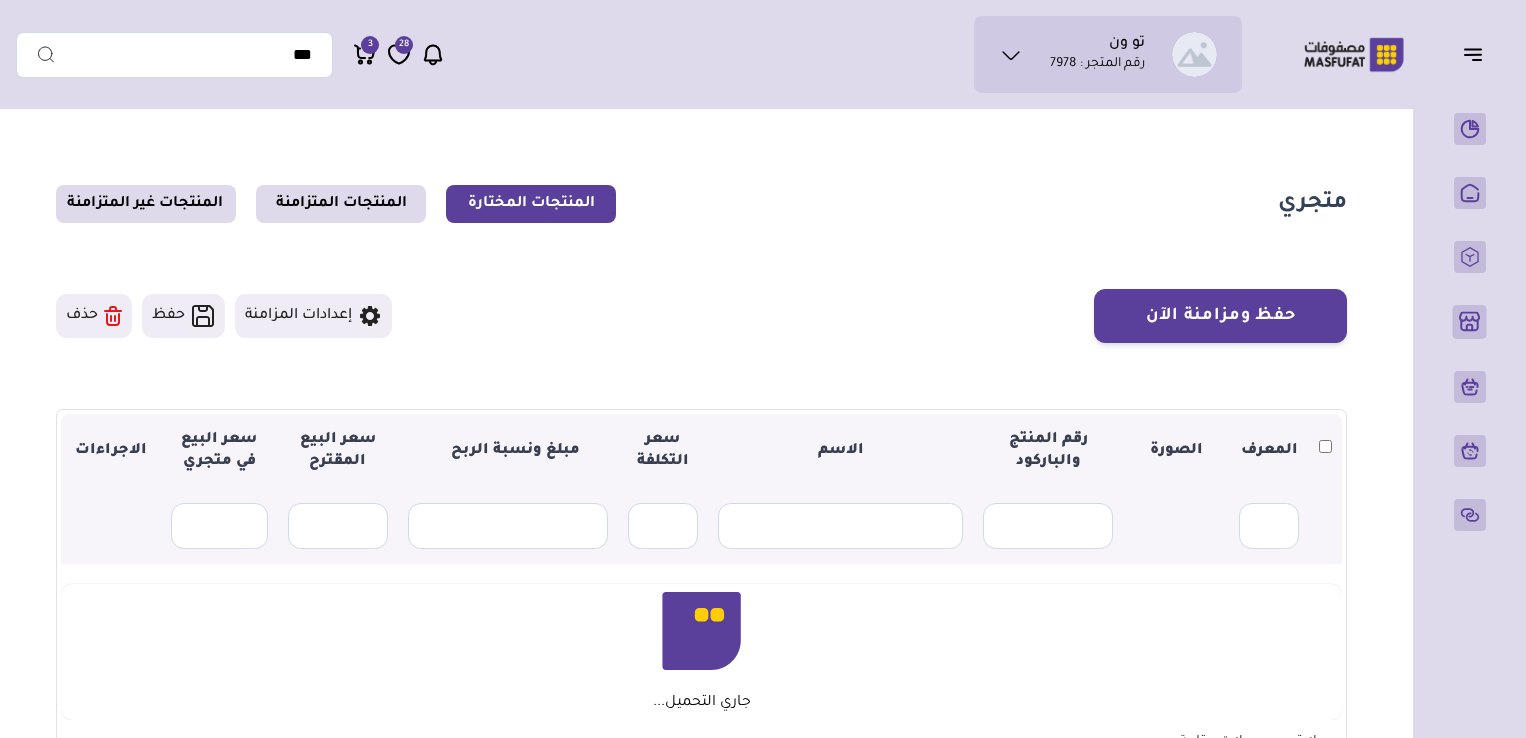 scroll, scrollTop: 0, scrollLeft: 0, axis: both 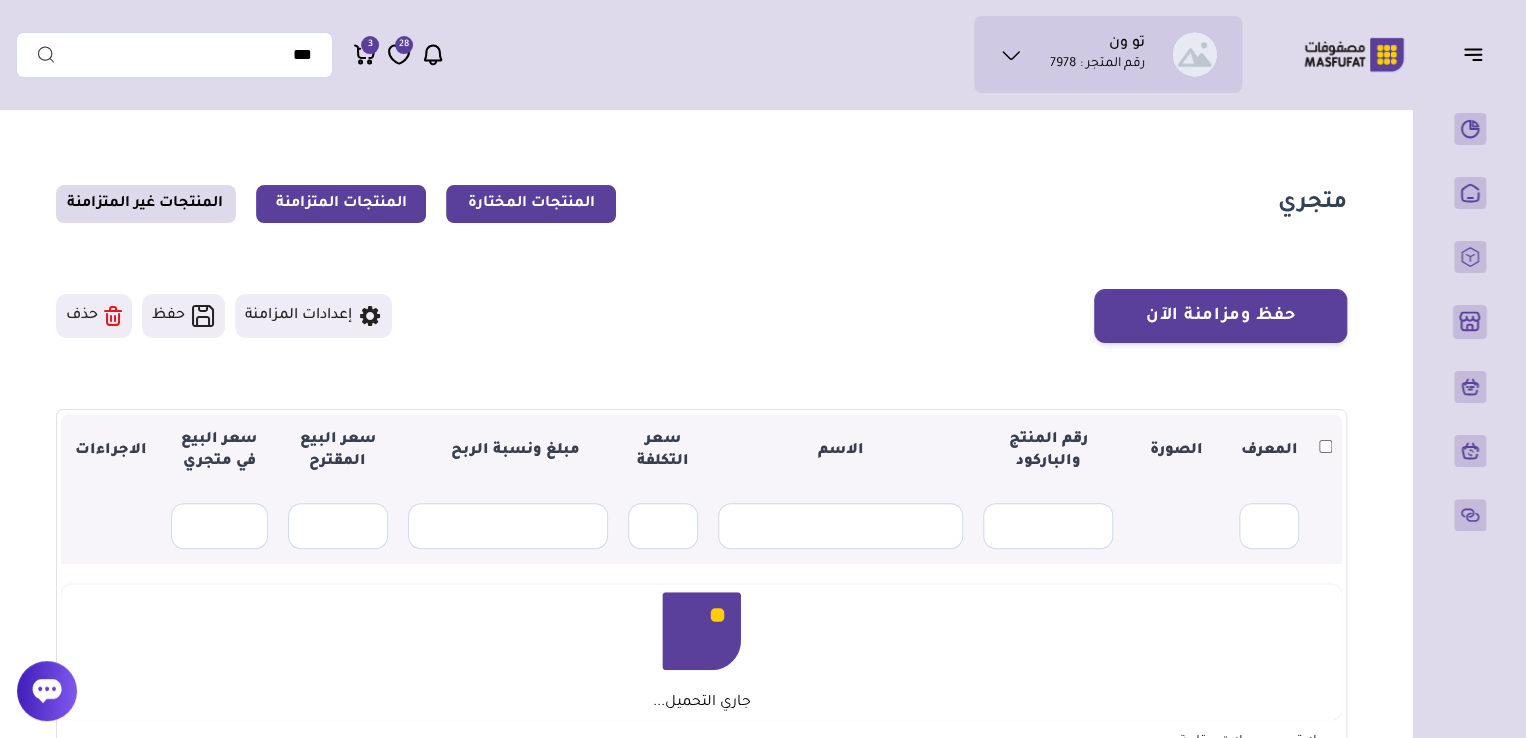 click on "المنتجات المتزامنة" at bounding box center [341, 204] 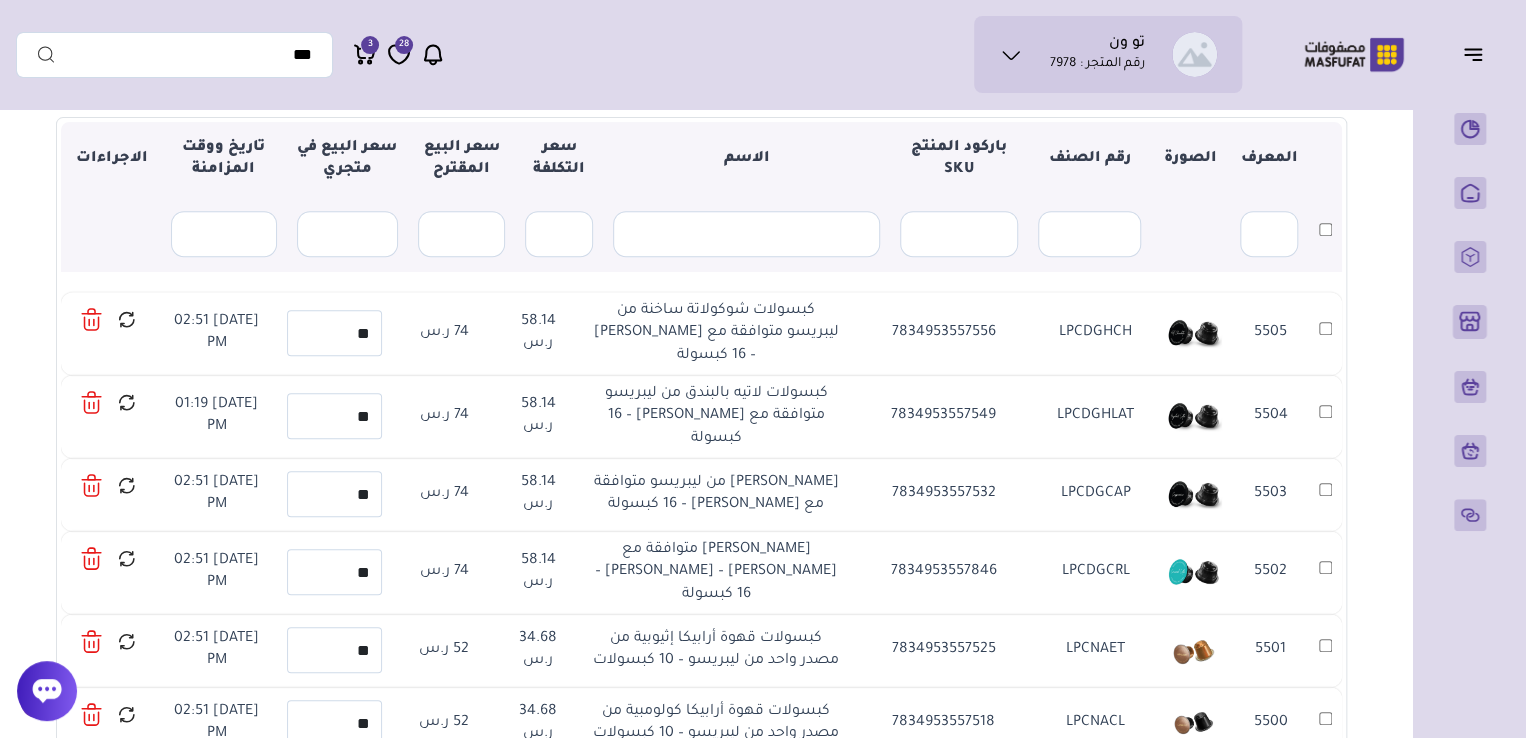 scroll, scrollTop: 304, scrollLeft: 0, axis: vertical 